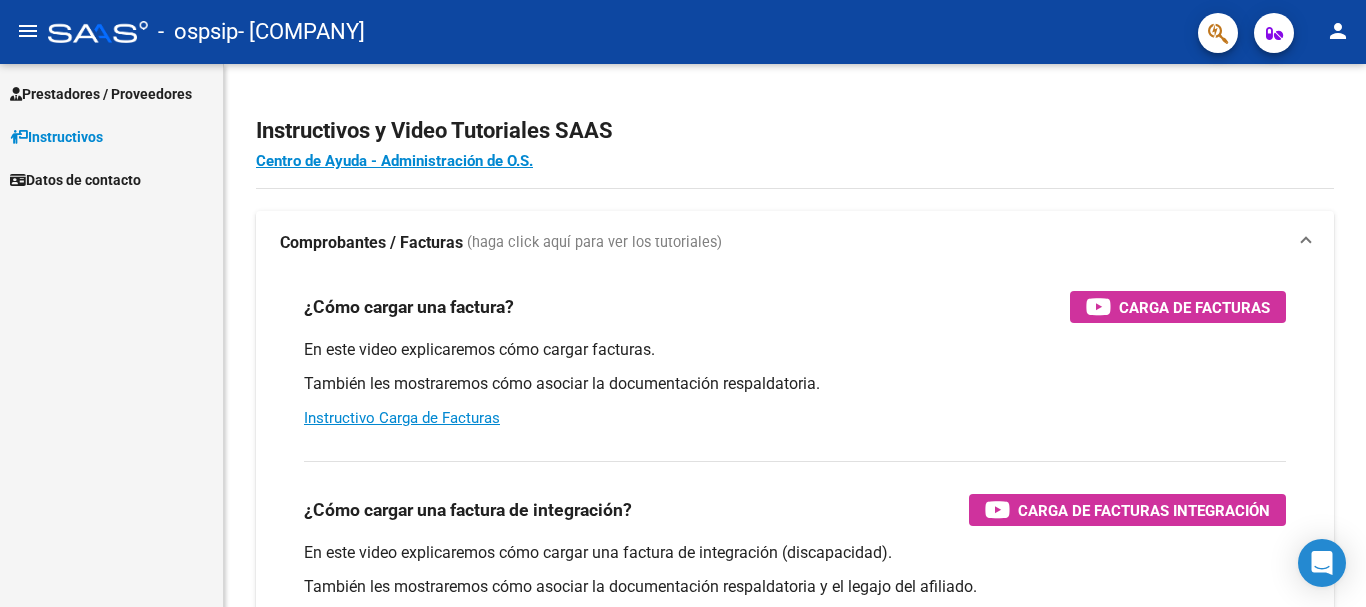 scroll, scrollTop: 0, scrollLeft: 0, axis: both 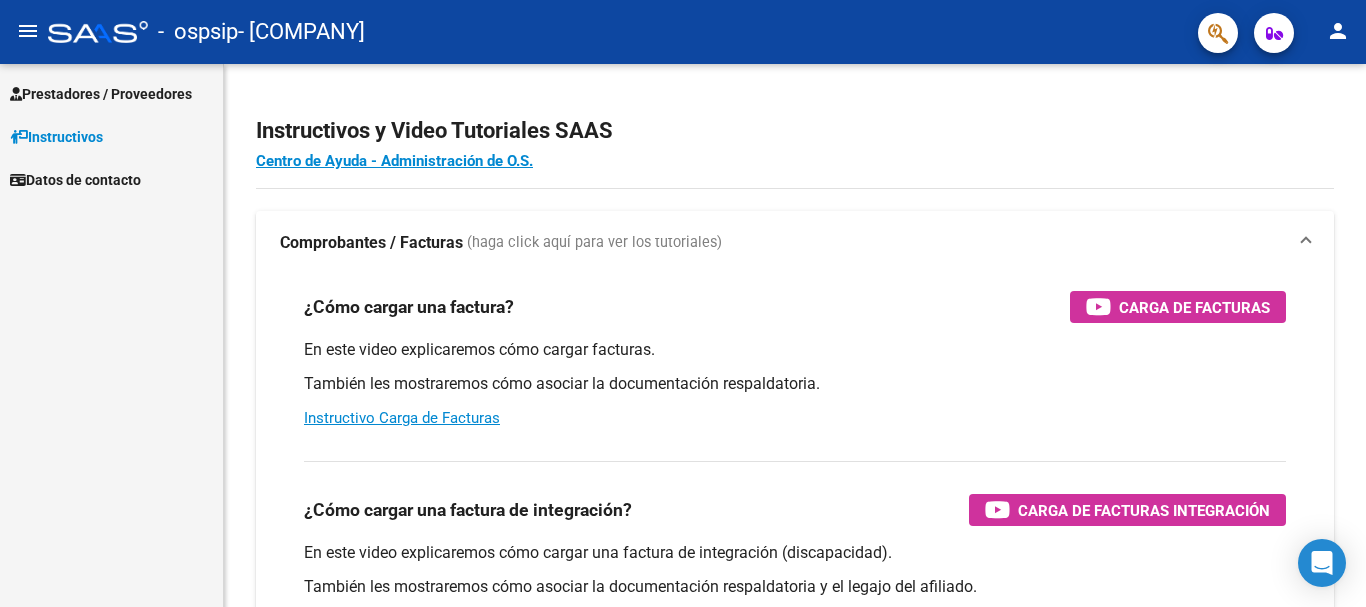 click on "Prestadores / Proveedores" at bounding box center (101, 94) 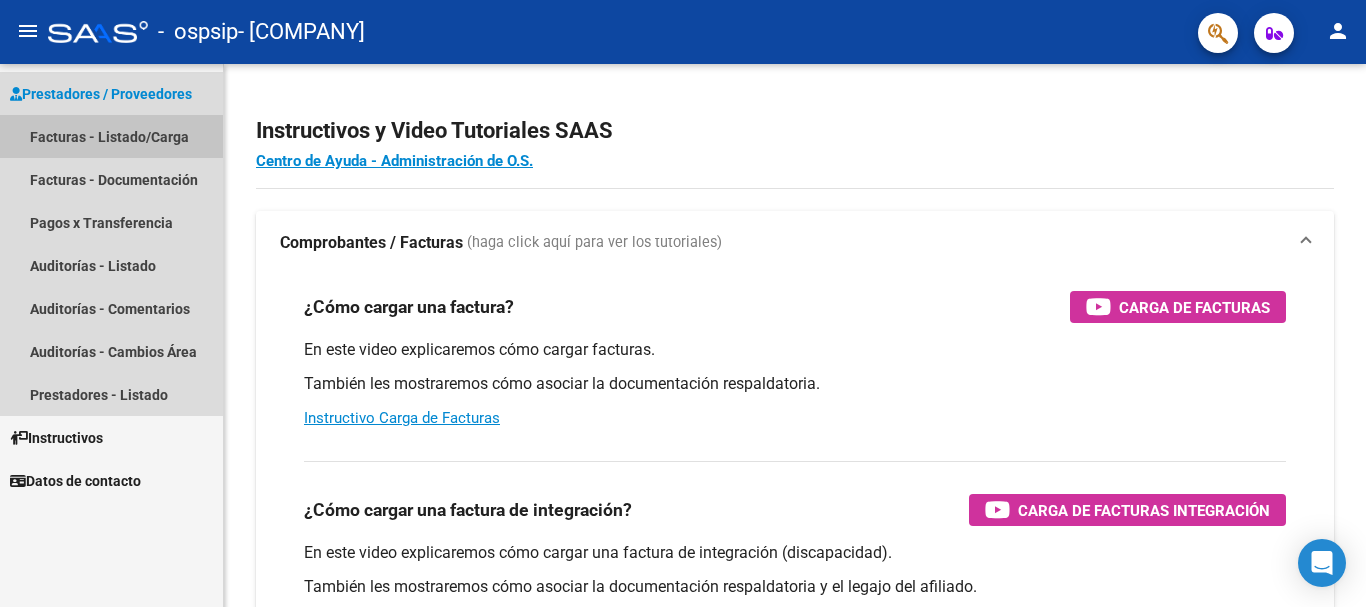 click on "Facturas - Listado/Carga" at bounding box center [111, 136] 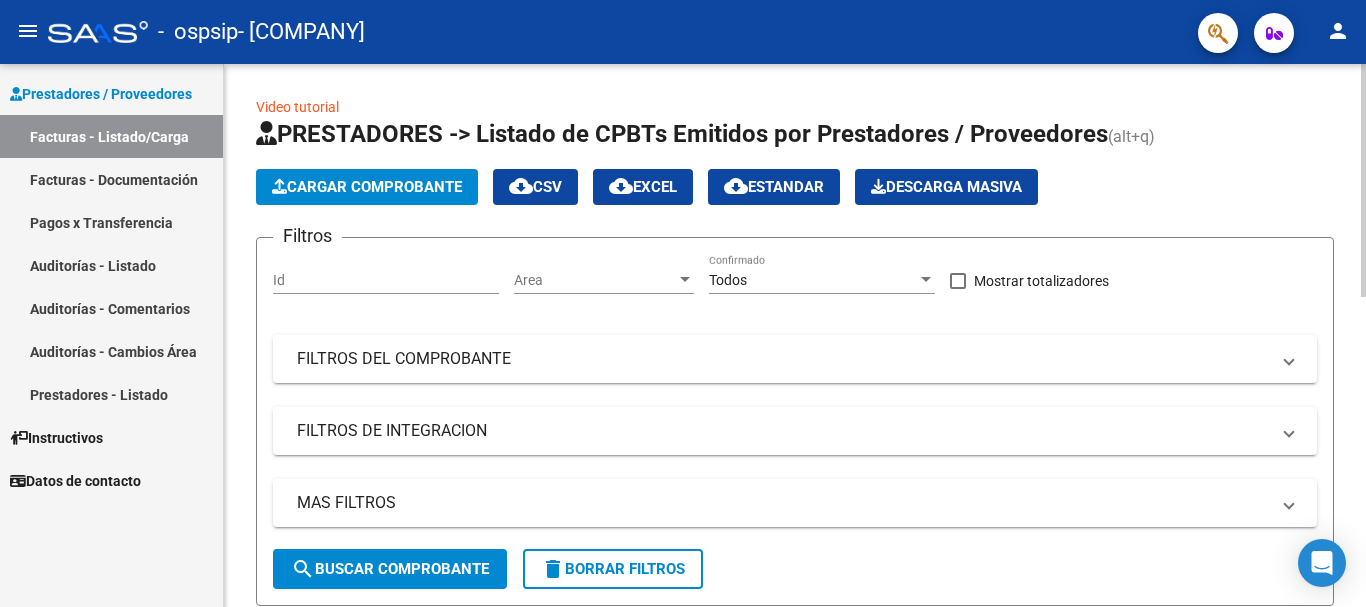 click on "Cargar Comprobante" 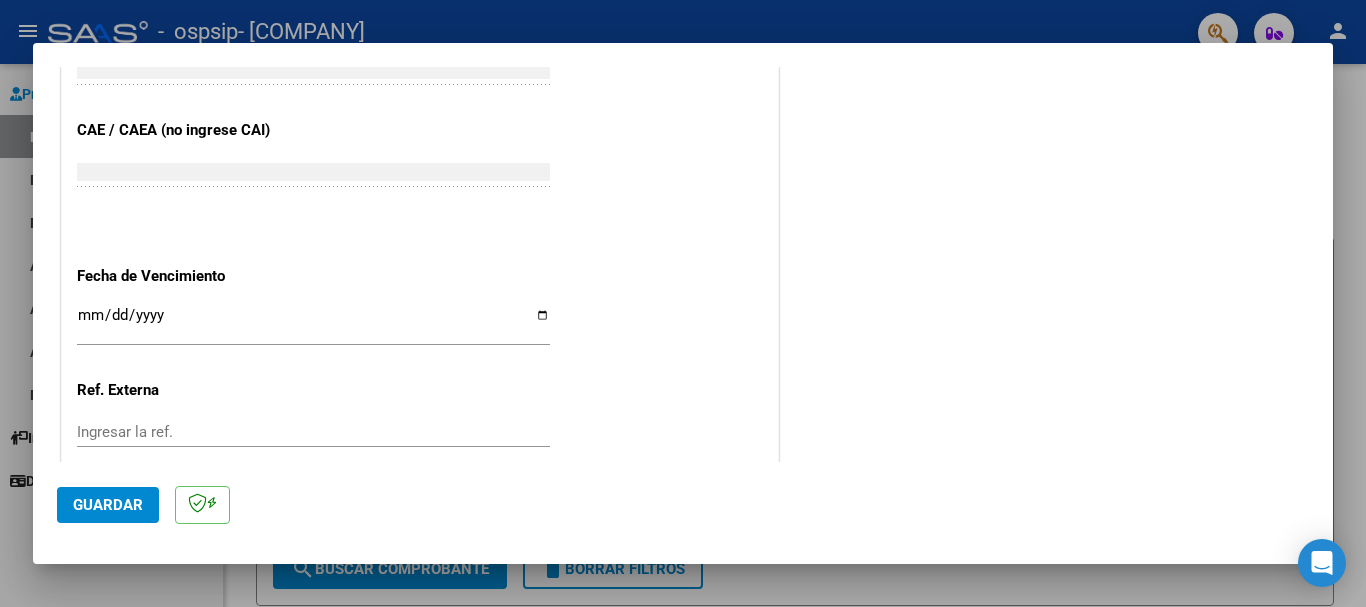 scroll, scrollTop: 1127, scrollLeft: 0, axis: vertical 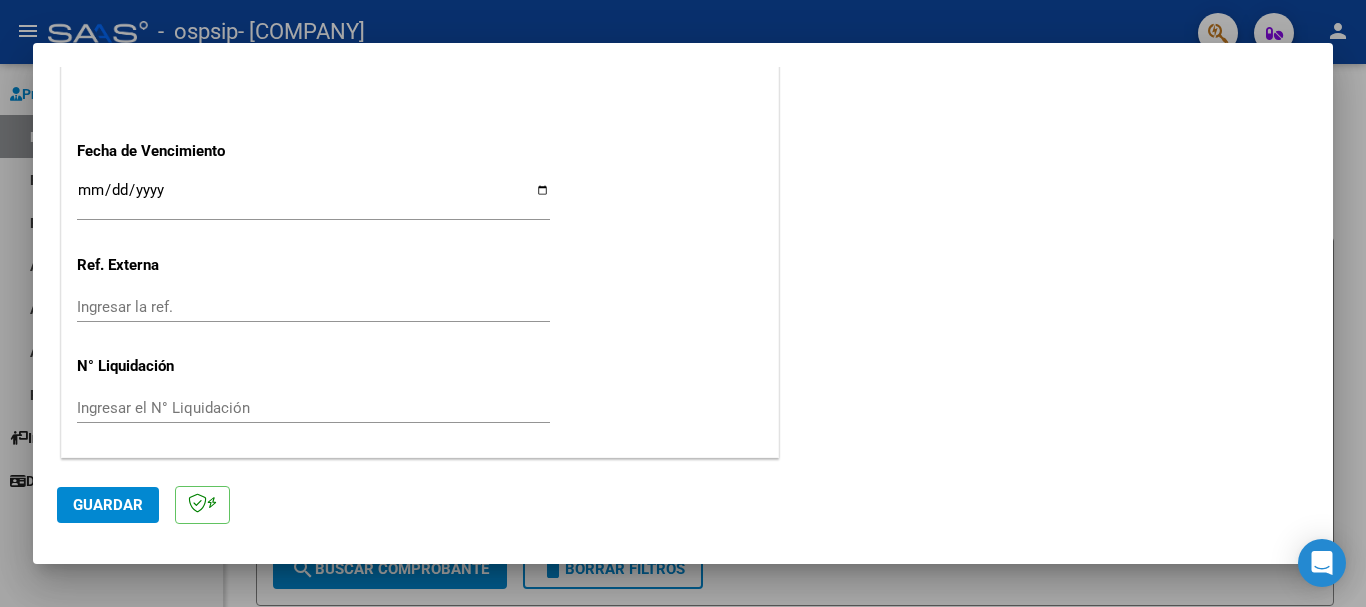 click on "Ingresar la fecha" at bounding box center (313, 198) 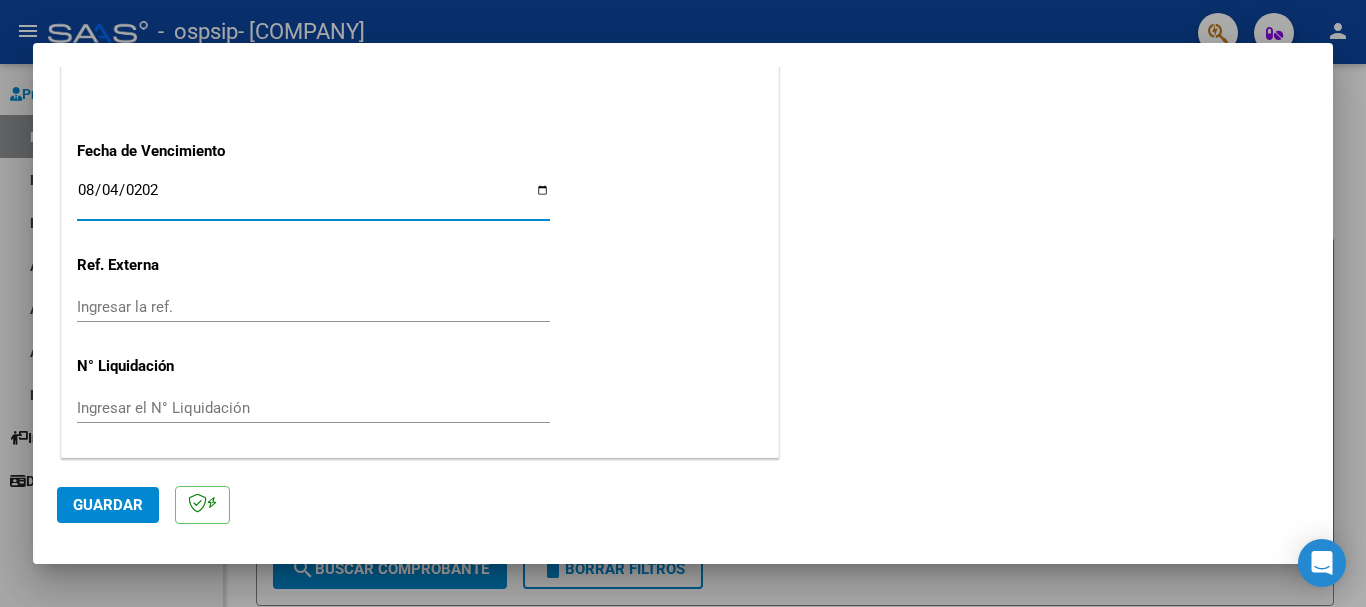 type on "2025-08-04" 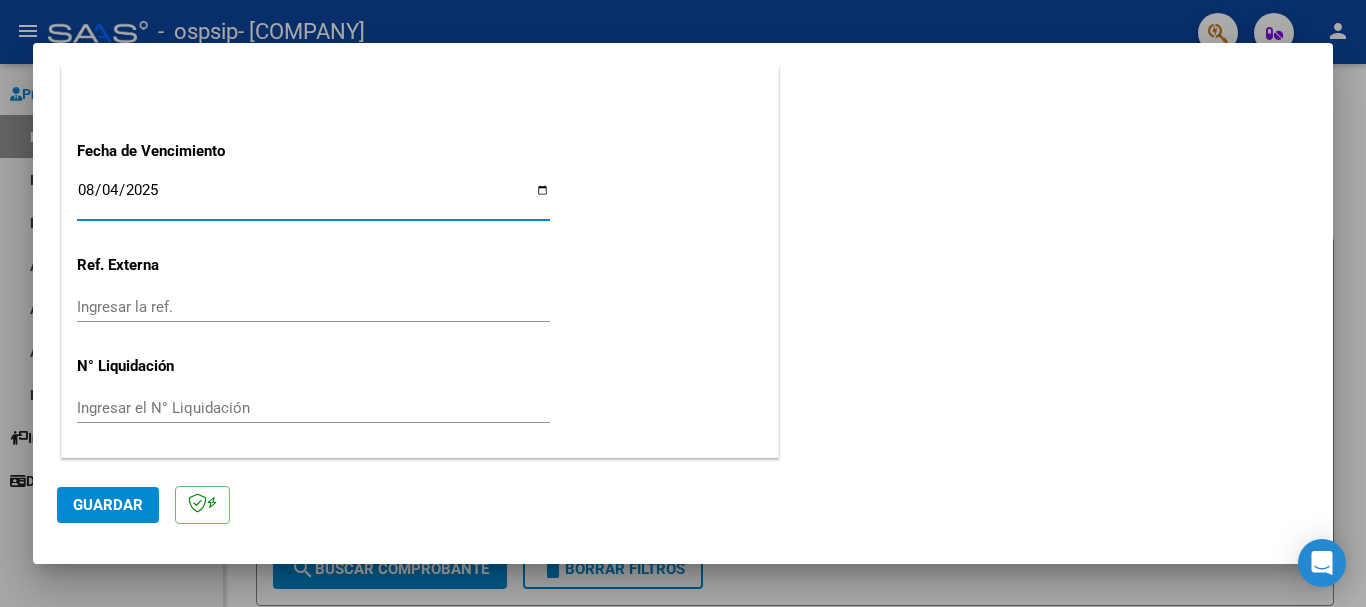 click on "Guardar" 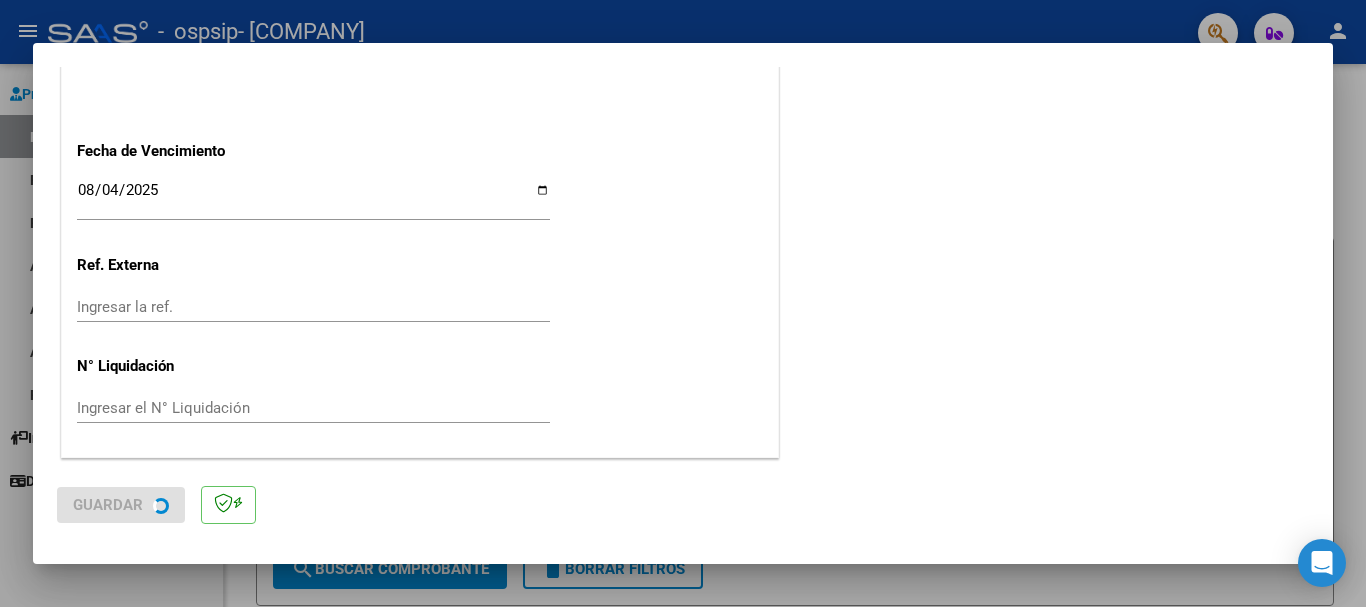 scroll, scrollTop: 0, scrollLeft: 0, axis: both 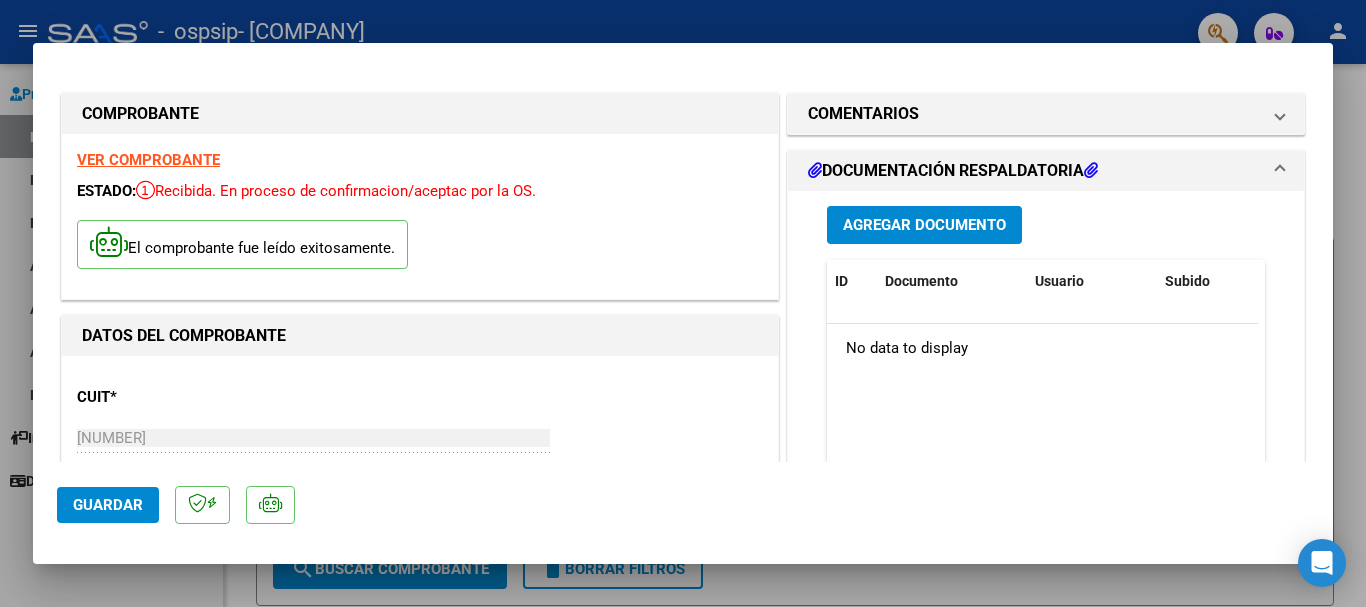 click on "Agregar Documento" at bounding box center [924, 226] 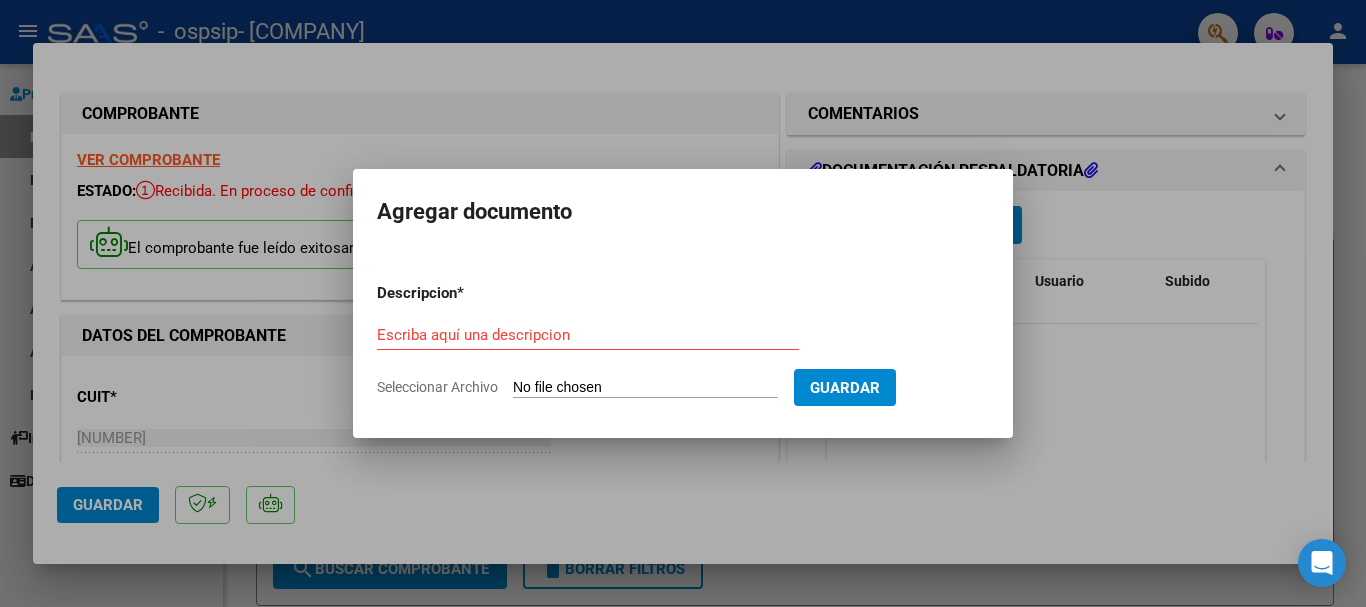 click on "Escriba aquí una descripcion" at bounding box center (588, 335) 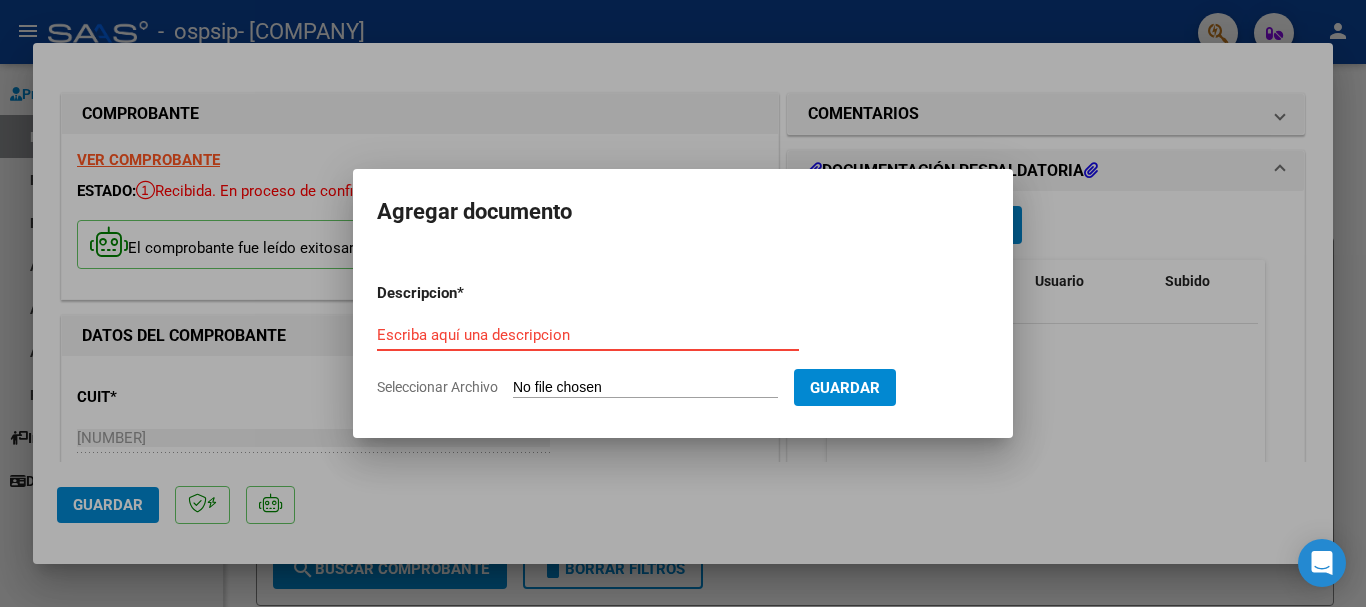 paste on "DOCUMENTACION RESPALDATORIA" 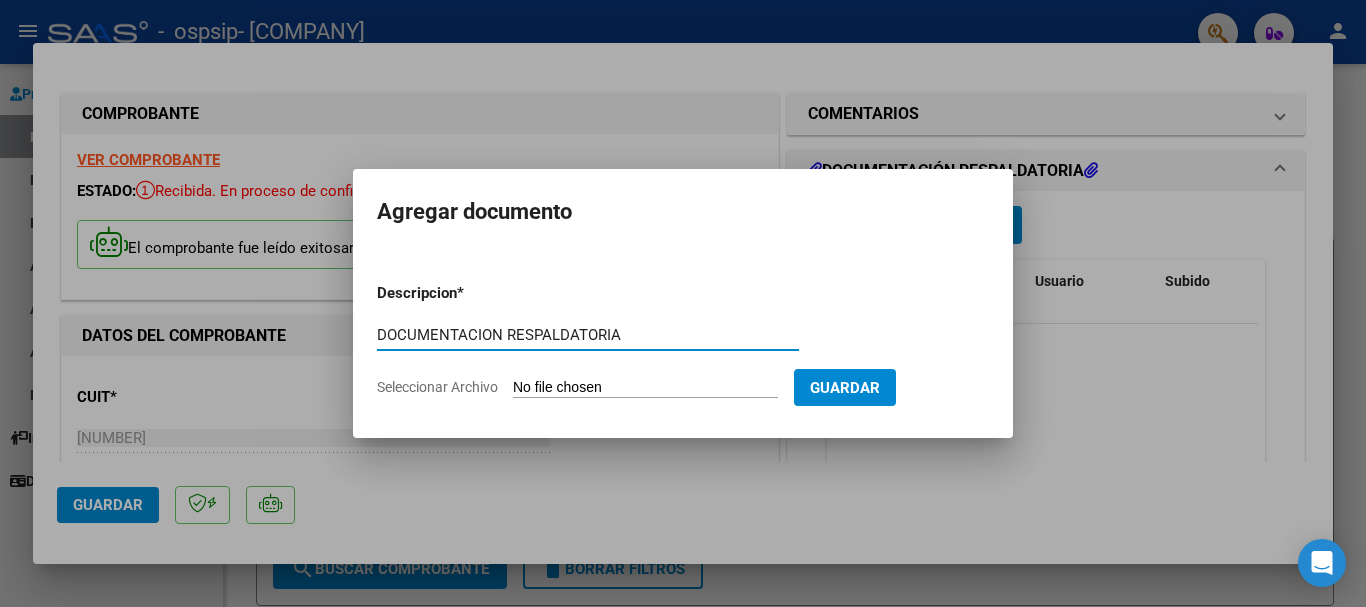type on "DOCUMENTACION RESPALDATORIA" 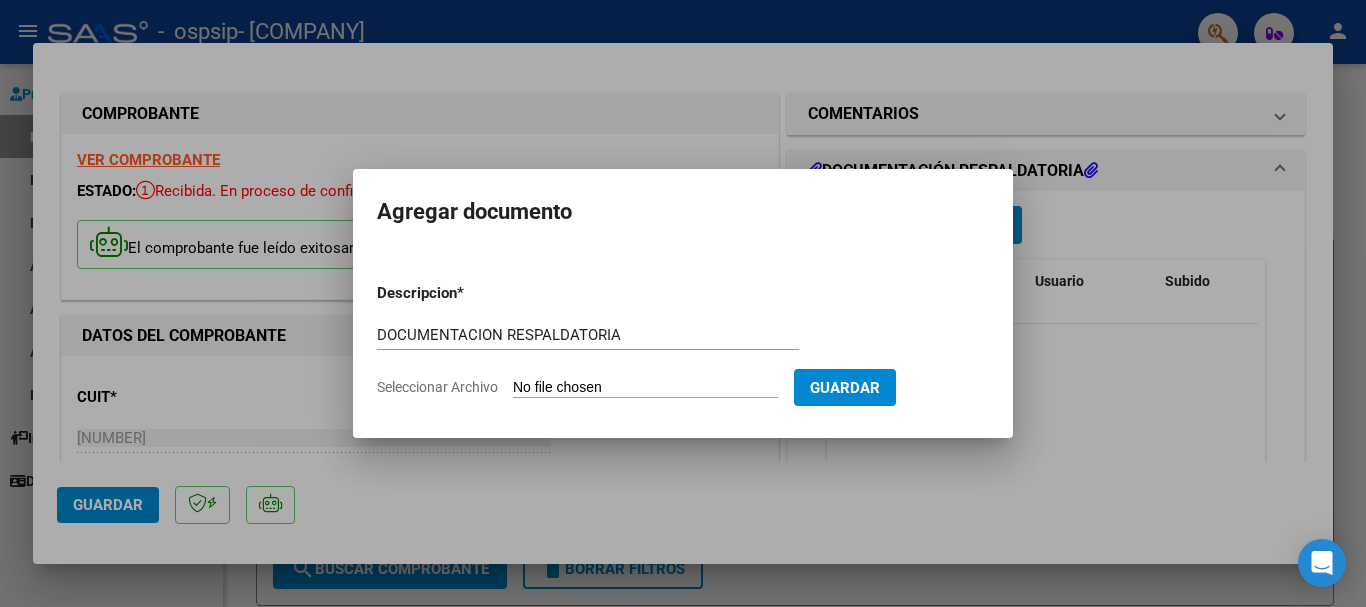 type on "C:\fakepath\[NUMBER].pdf" 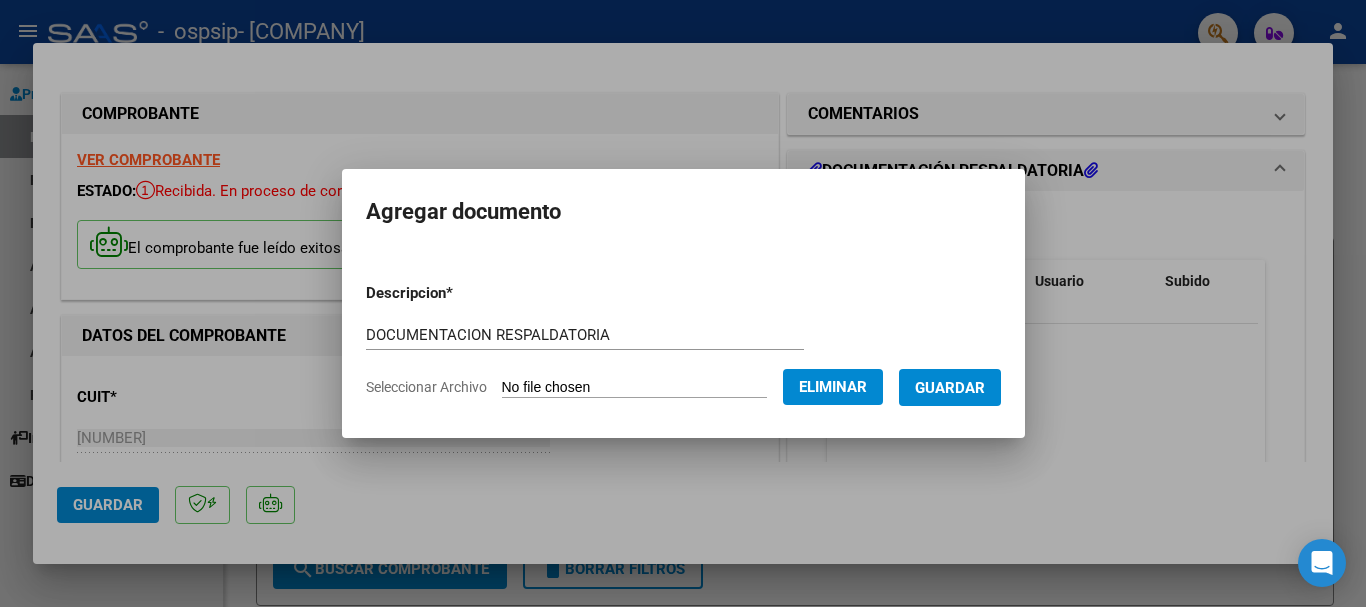 click on "Guardar" at bounding box center [950, 388] 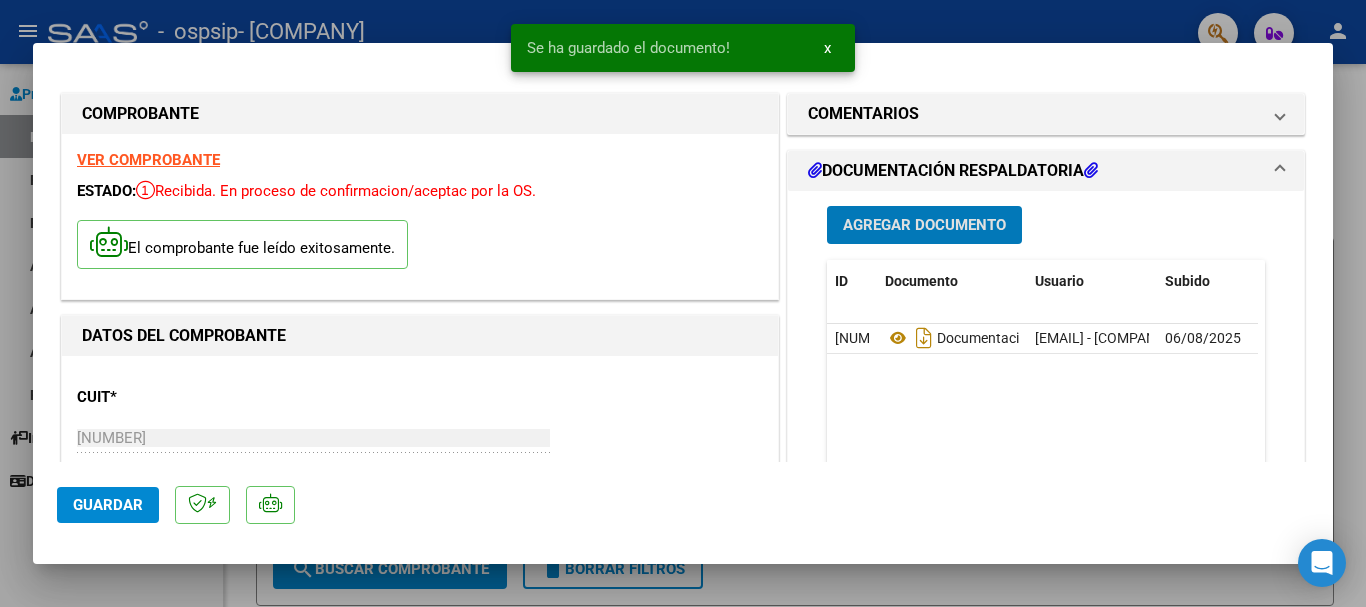 click on "Guardar" 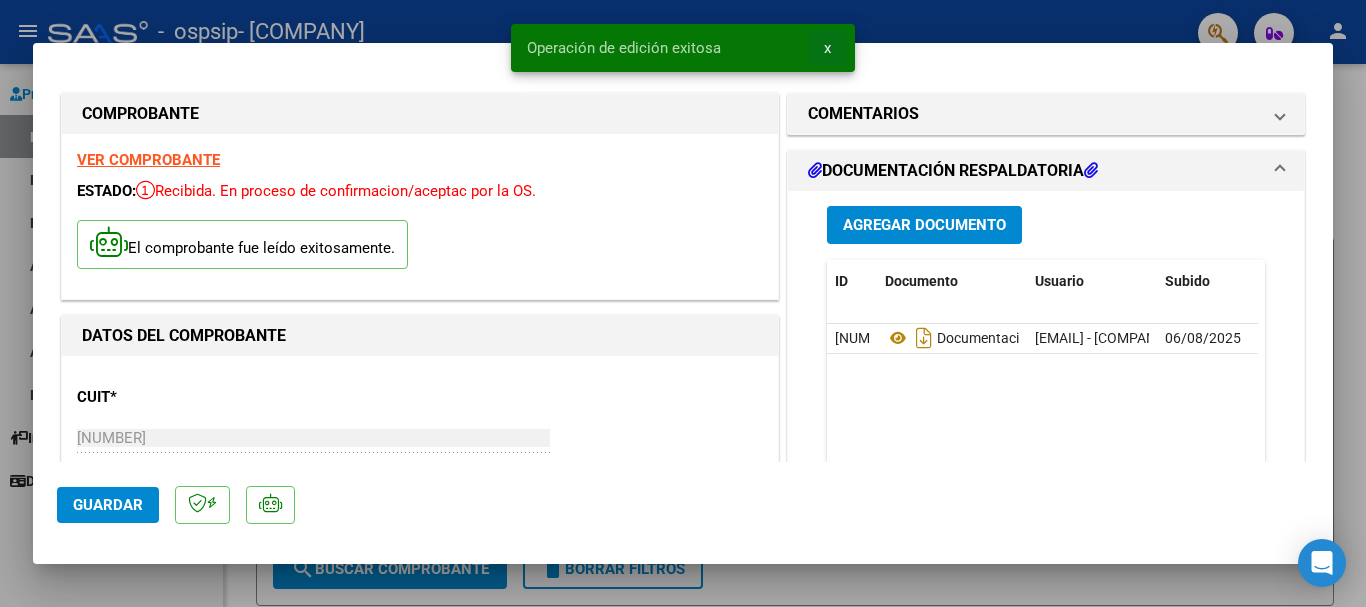 click on "x" at bounding box center (827, 48) 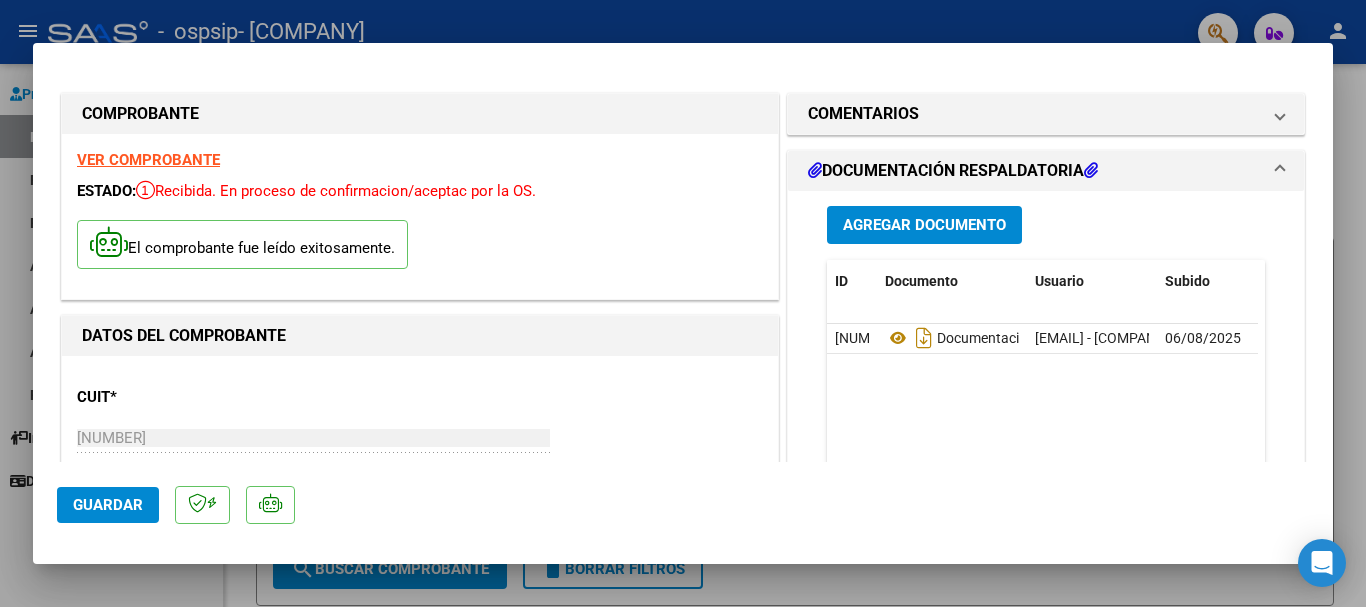 click at bounding box center (683, 303) 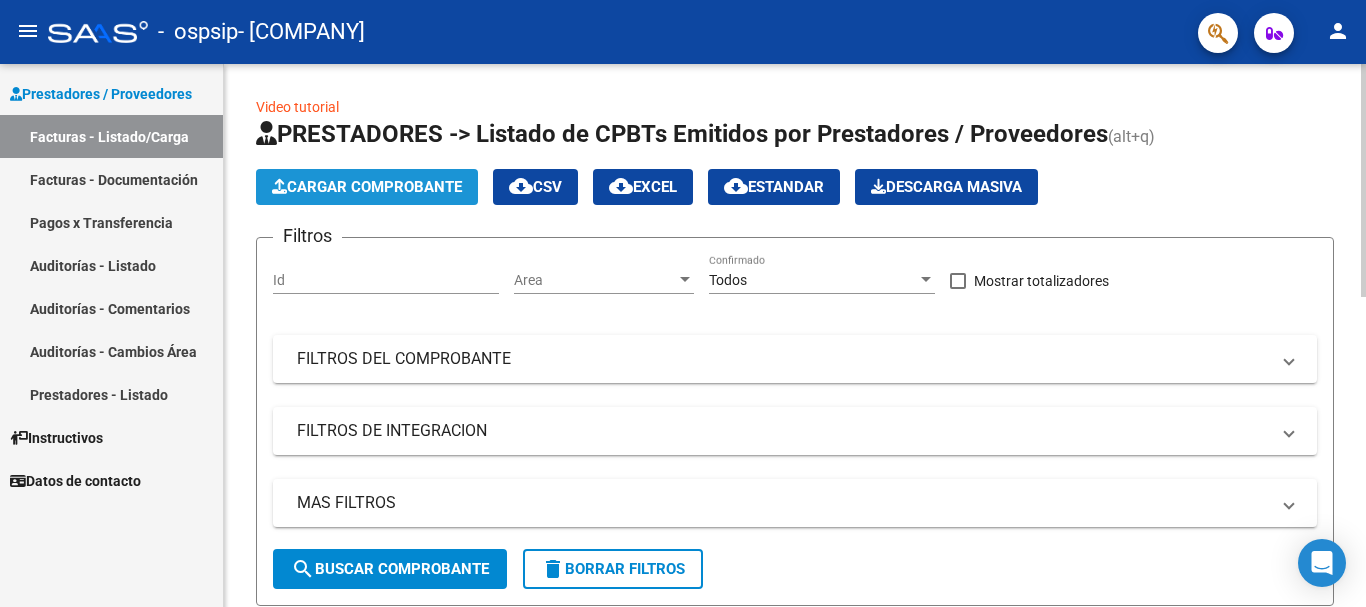 click on "Cargar Comprobante" 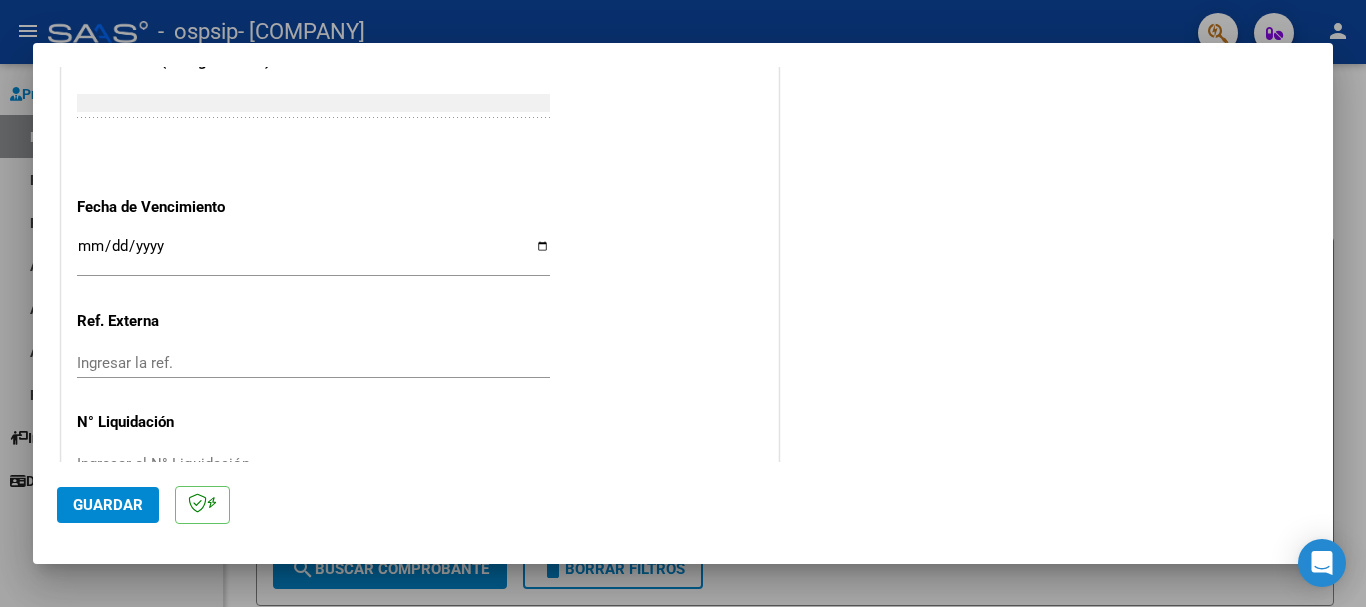 scroll, scrollTop: 1127, scrollLeft: 0, axis: vertical 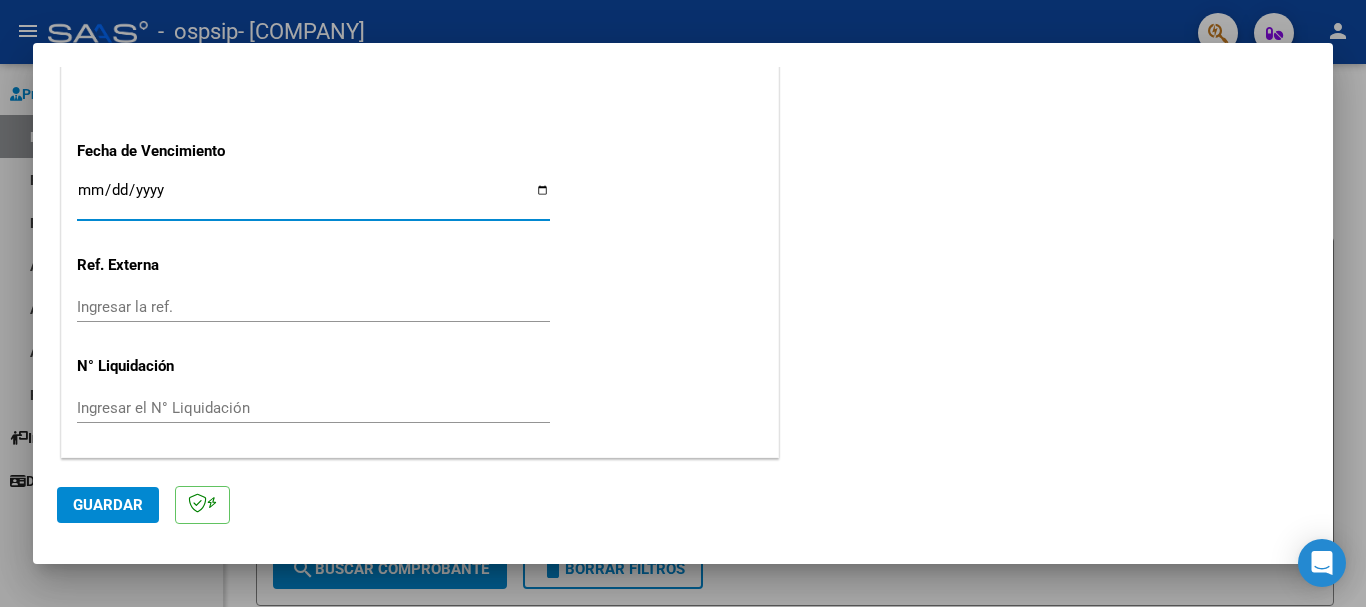 click on "Ingresar la fecha" at bounding box center [313, 198] 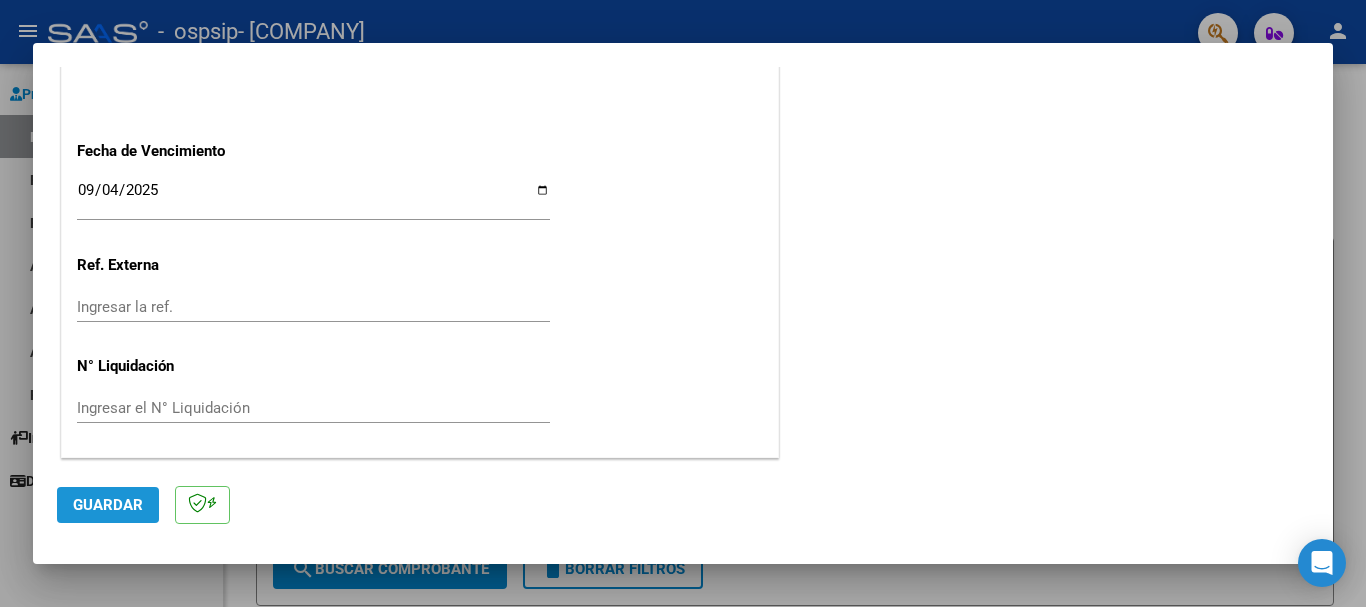 click on "Guardar" 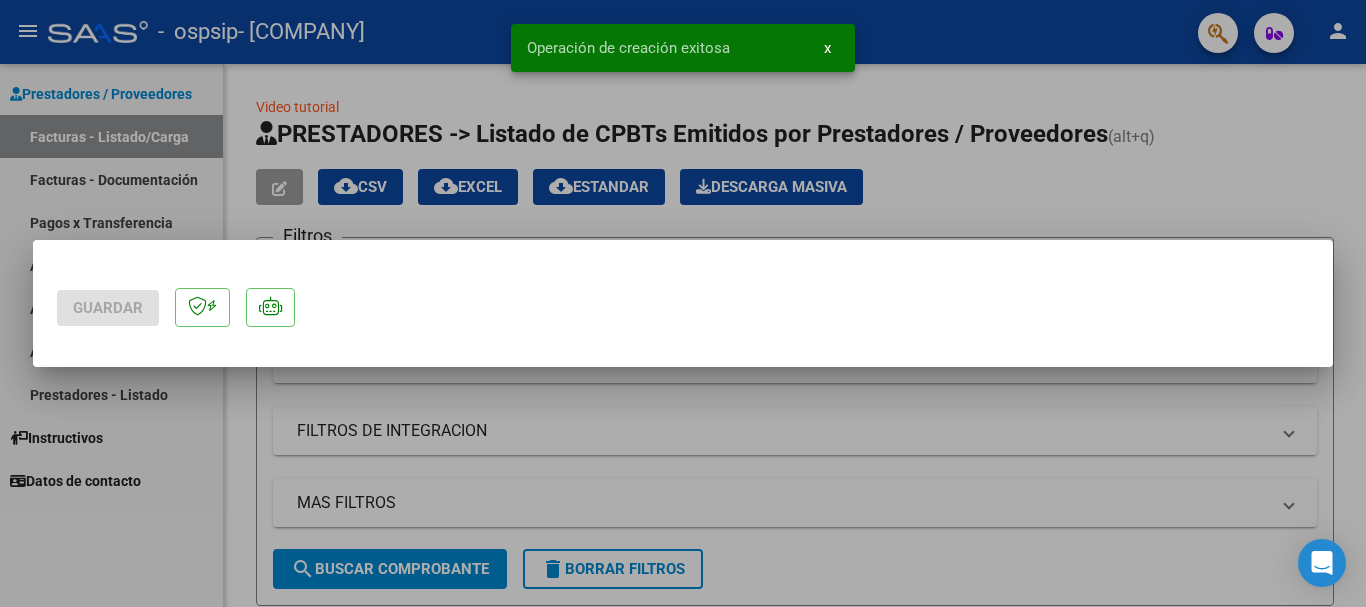 scroll, scrollTop: 0, scrollLeft: 0, axis: both 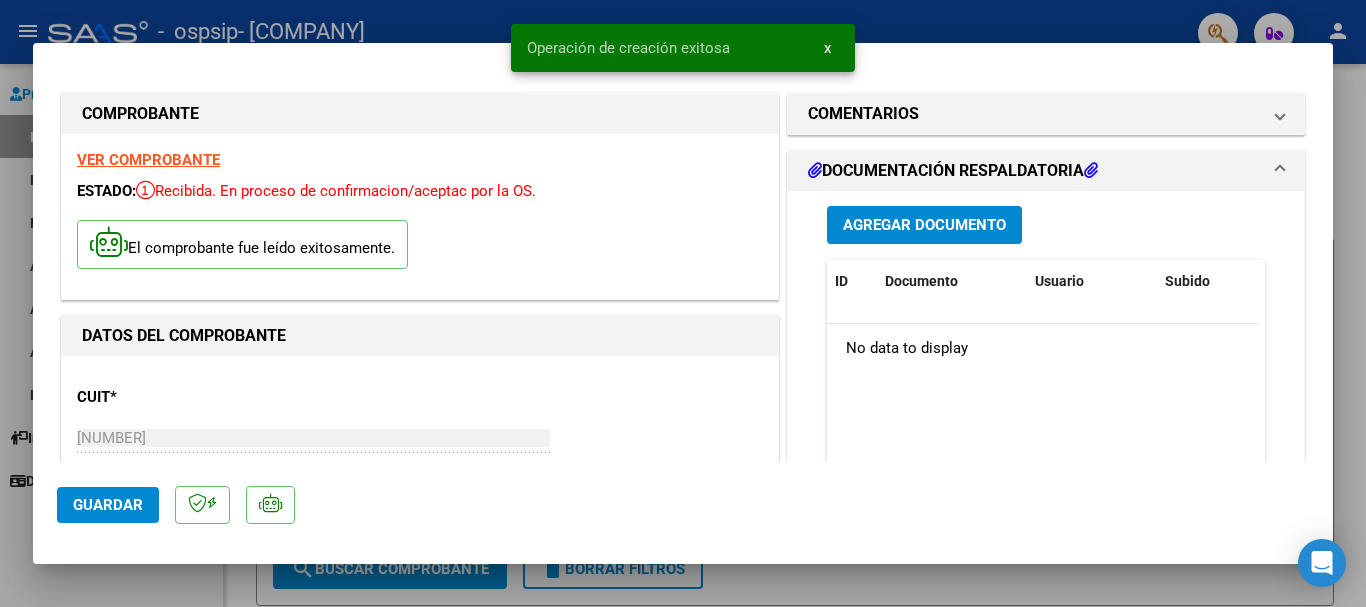 click on "Agregar Documento" at bounding box center [924, 226] 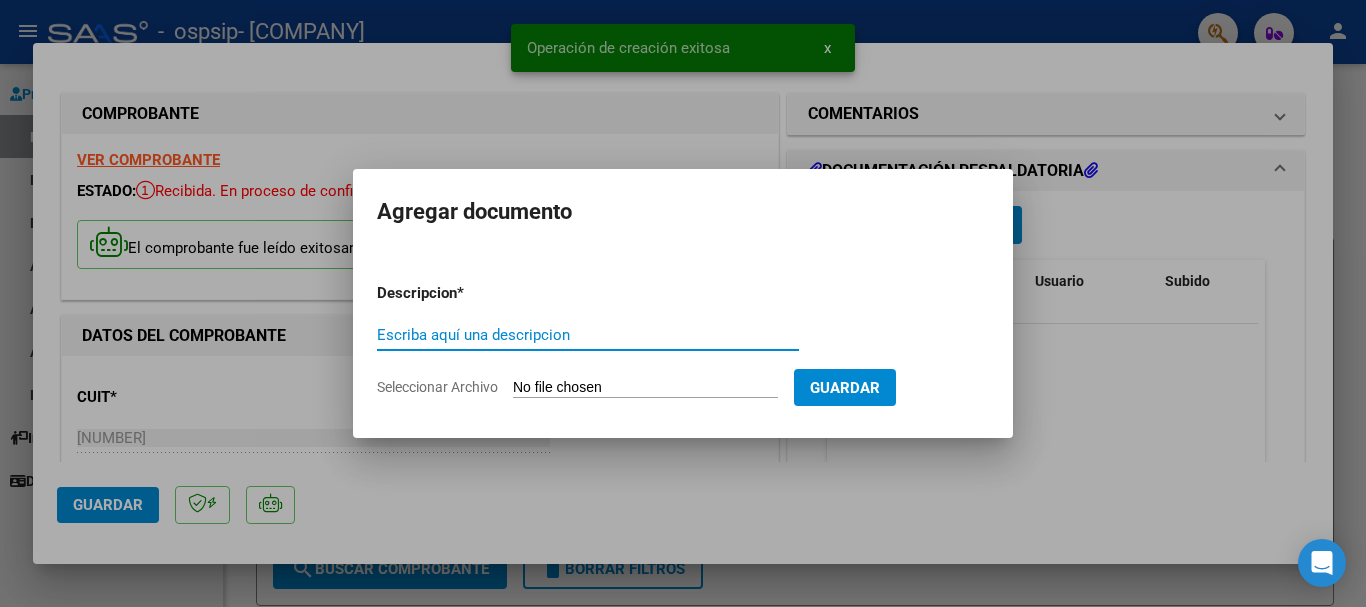 paste on "DOCUMENTACION RESPALDATORIA" 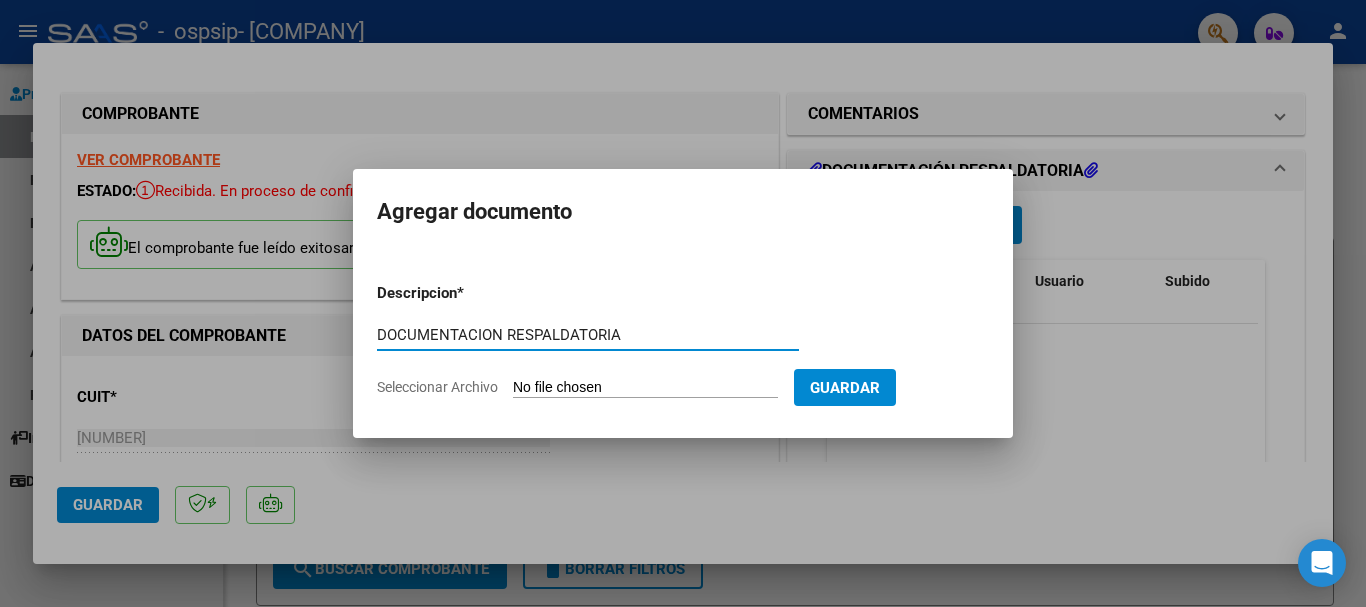 type on "DOCUMENTACION RESPALDATORIA" 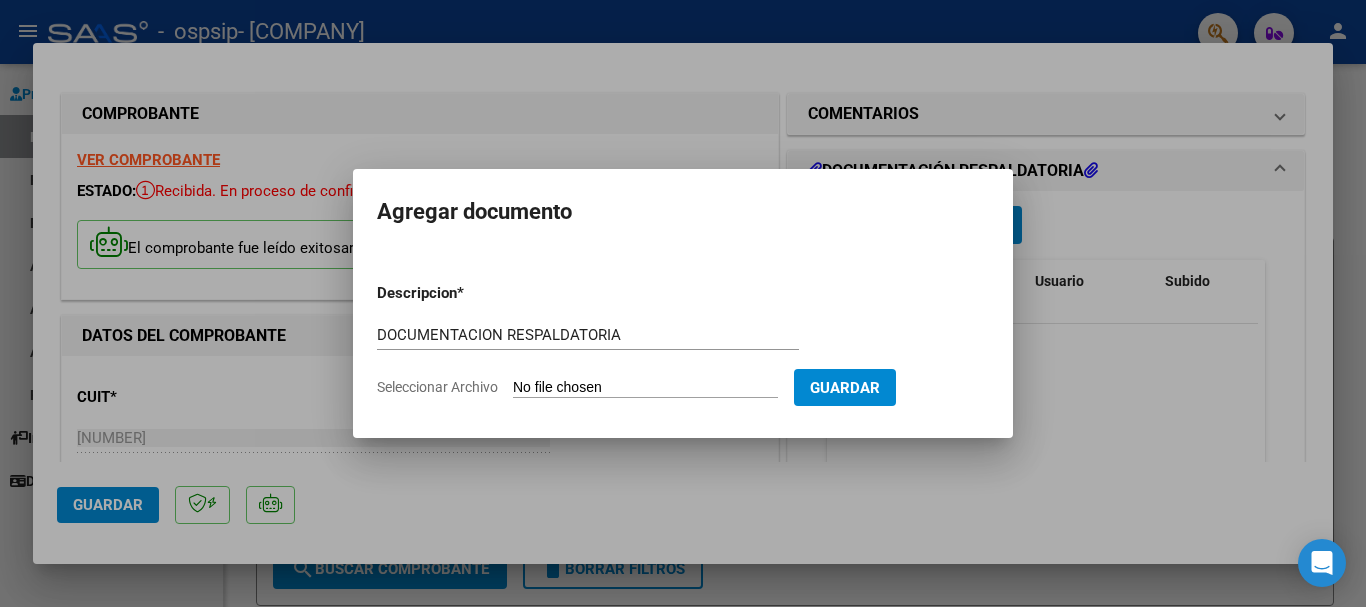 type on "C:\fakepath\[NUMBER].pdf" 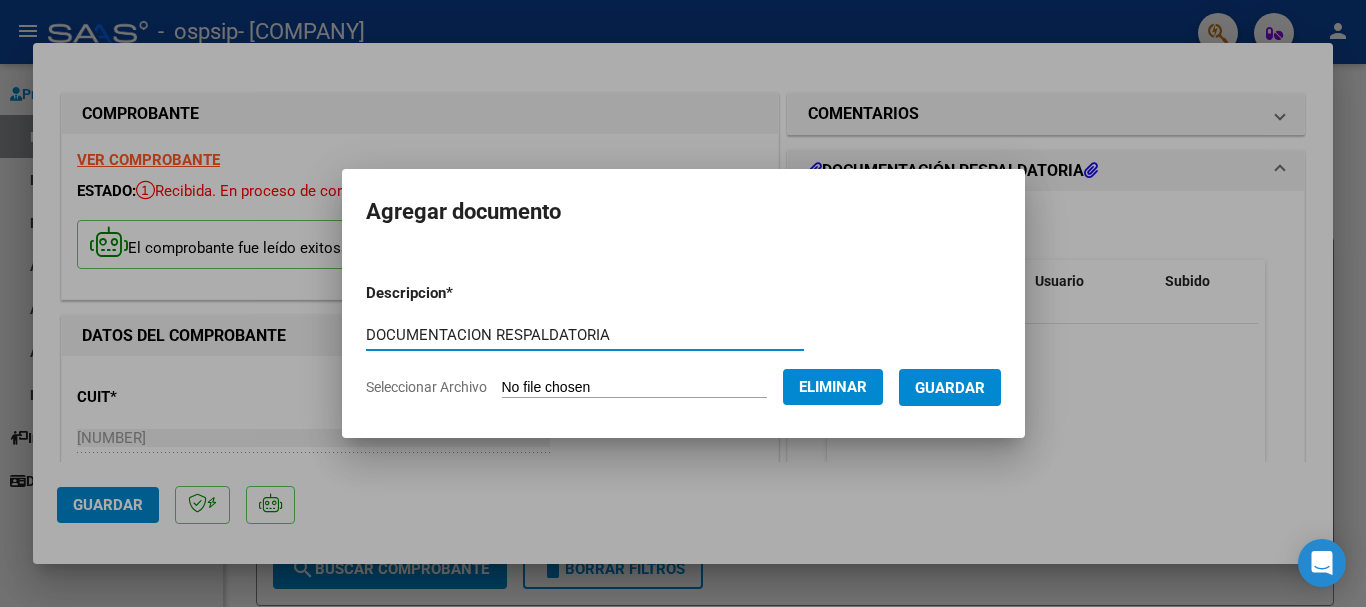 click on "Guardar" at bounding box center (950, 388) 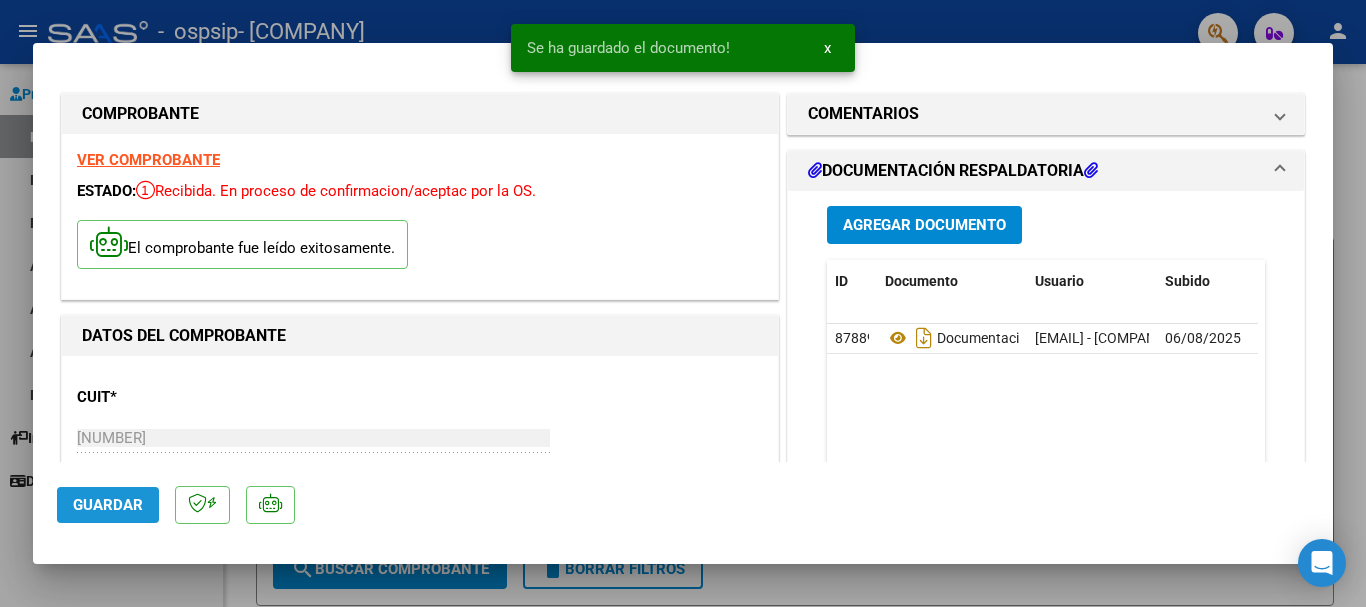 click on "Guardar" 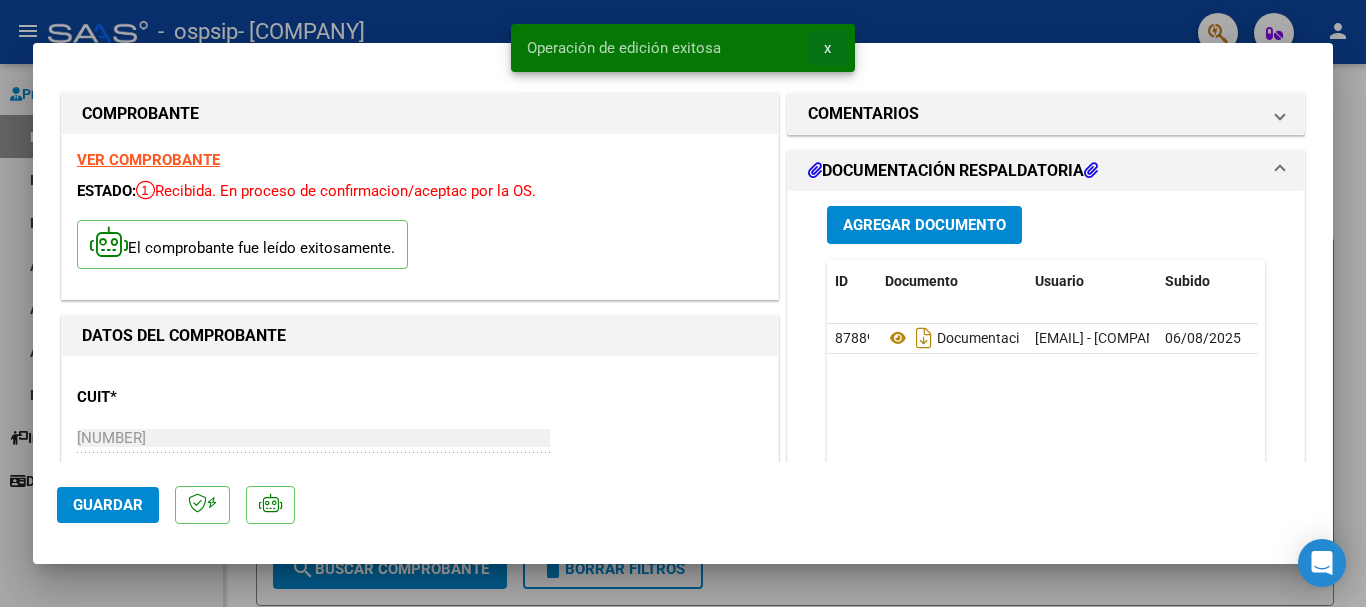 click on "x" at bounding box center [827, 48] 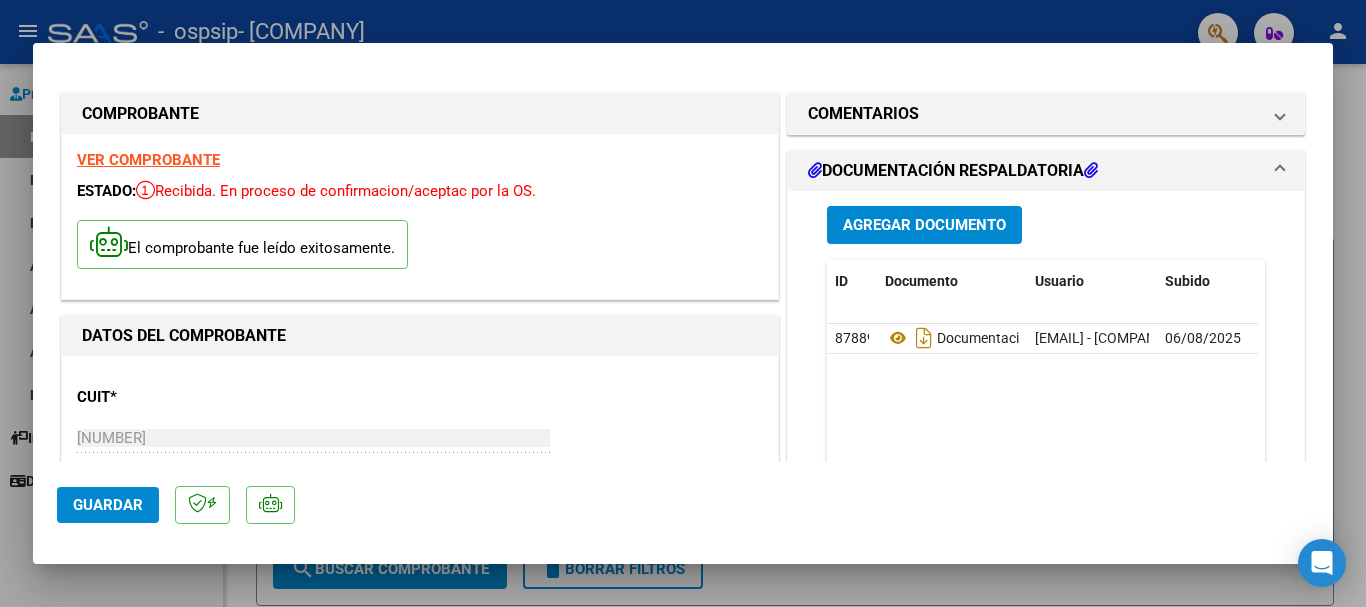 click at bounding box center [683, 303] 